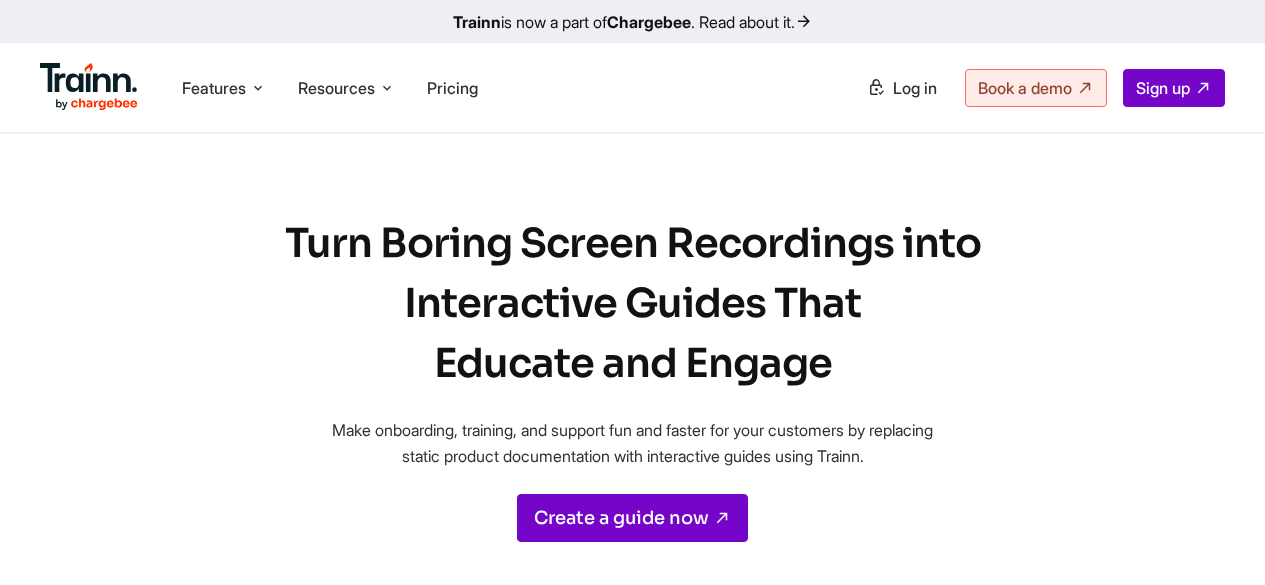 scroll, scrollTop: 0, scrollLeft: 0, axis: both 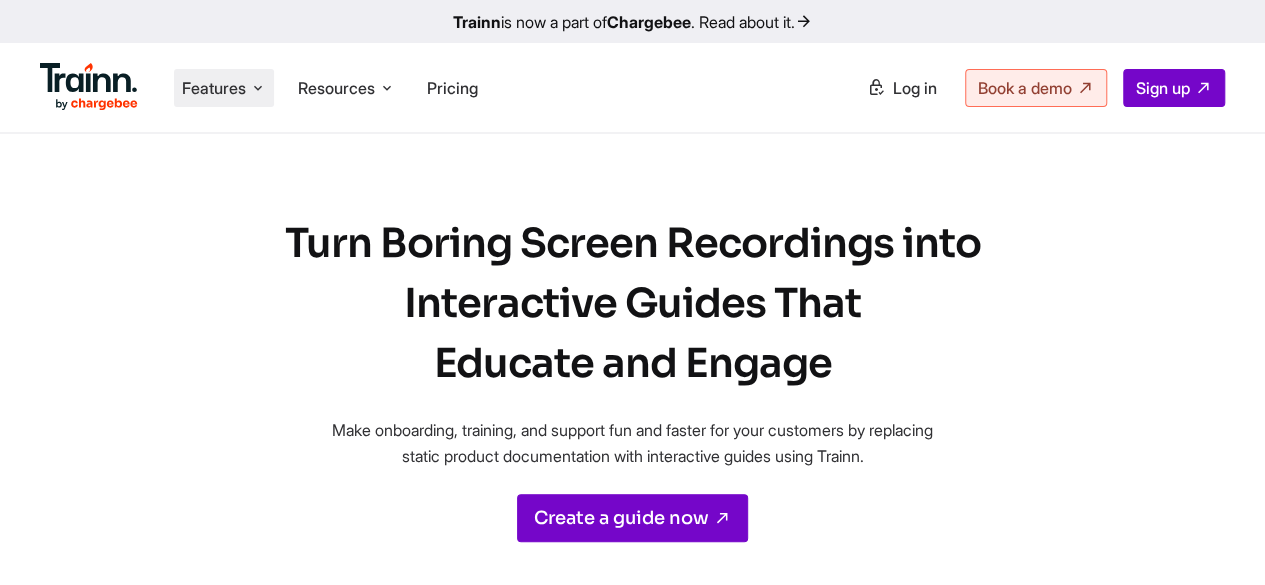 click on "Features" at bounding box center [214, 88] 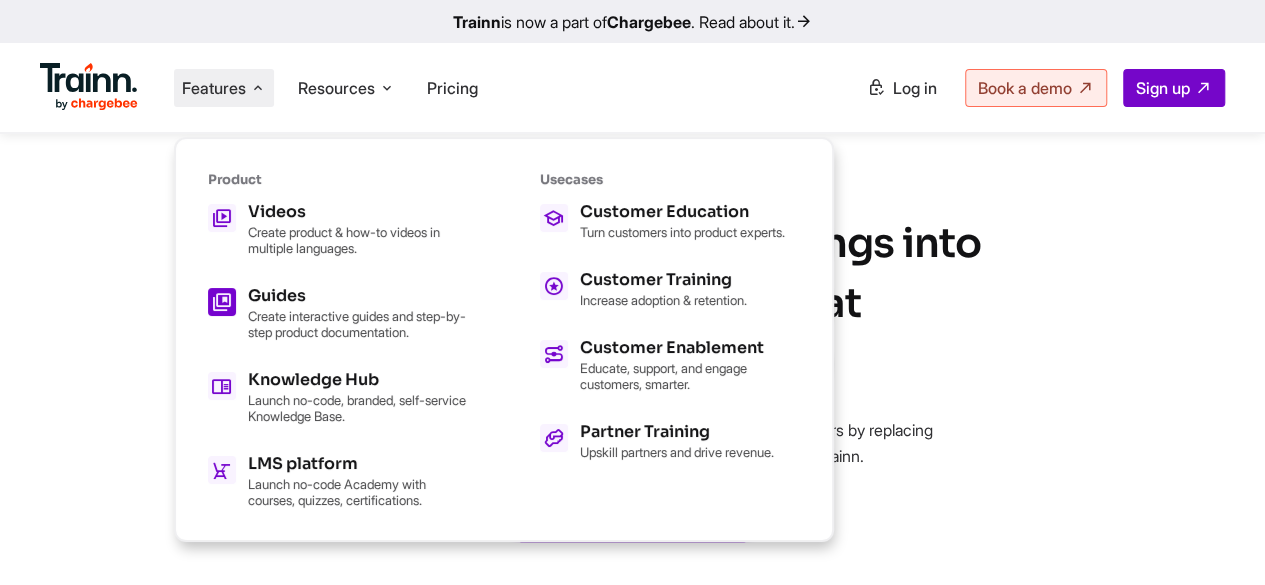 click on "Create interactive guides and step-by-step product documentation." at bounding box center (358, 324) 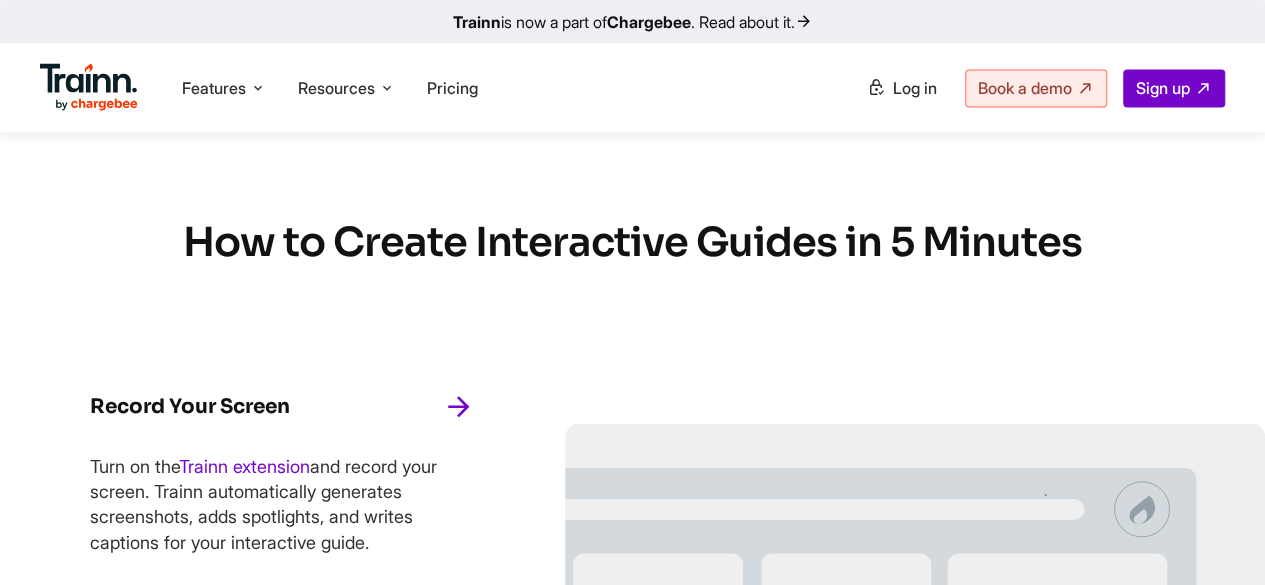 scroll, scrollTop: 1500, scrollLeft: 0, axis: vertical 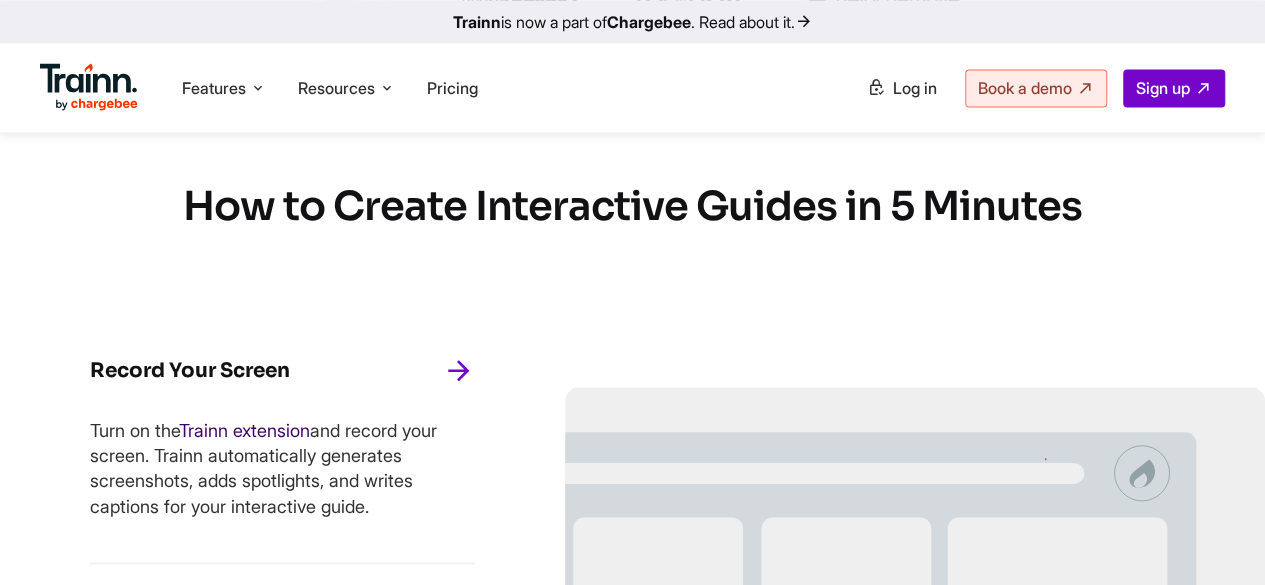 click on "Trainn
extension" at bounding box center (244, 429) 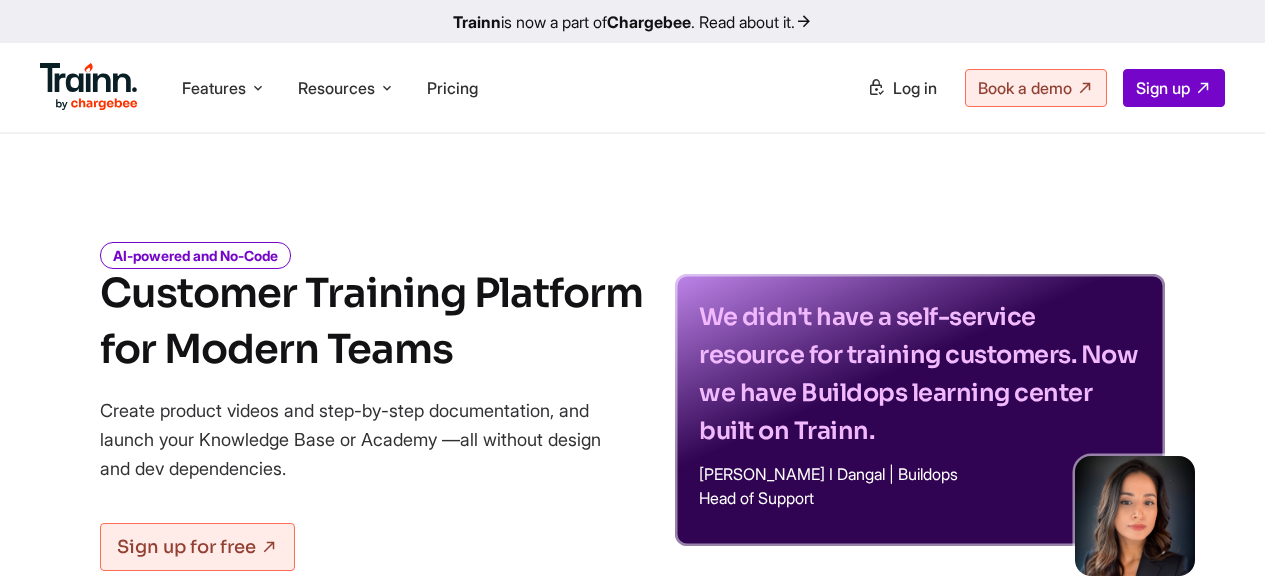 scroll, scrollTop: 0, scrollLeft: 0, axis: both 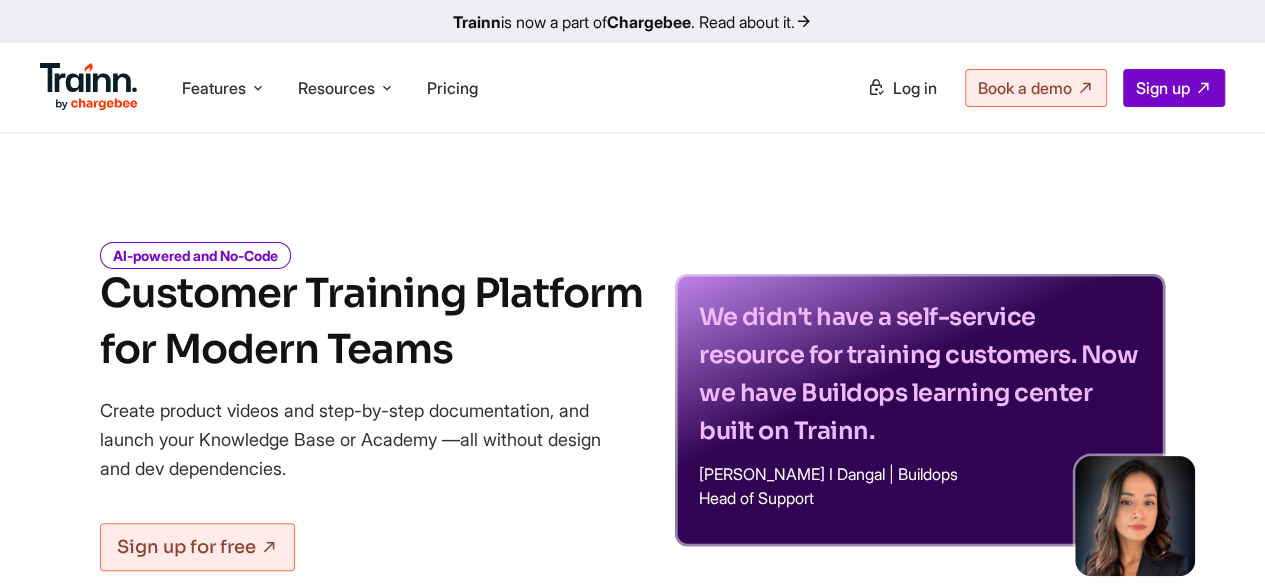 click on "Features      Product     Videos
Create product & how-to videos in multiple
languages.
Guides
Create interactive guides and step-by-step product documentation.
Knowledge Hub
Launch no-code, branded, self-service
Knowledge Base.
LMS platform
Launch no-code Academy with courses,
quizzes, certifications.
Usecases     Customer Education   Turn customers into product experts.     Customer Training   Increase adoption & retention.     Customer Enablement       Partner Training   Upskill partners and drive revenue.   Resources     Resources     Trainn Help Center   Help videos to get you started." at bounding box center [632, 87] 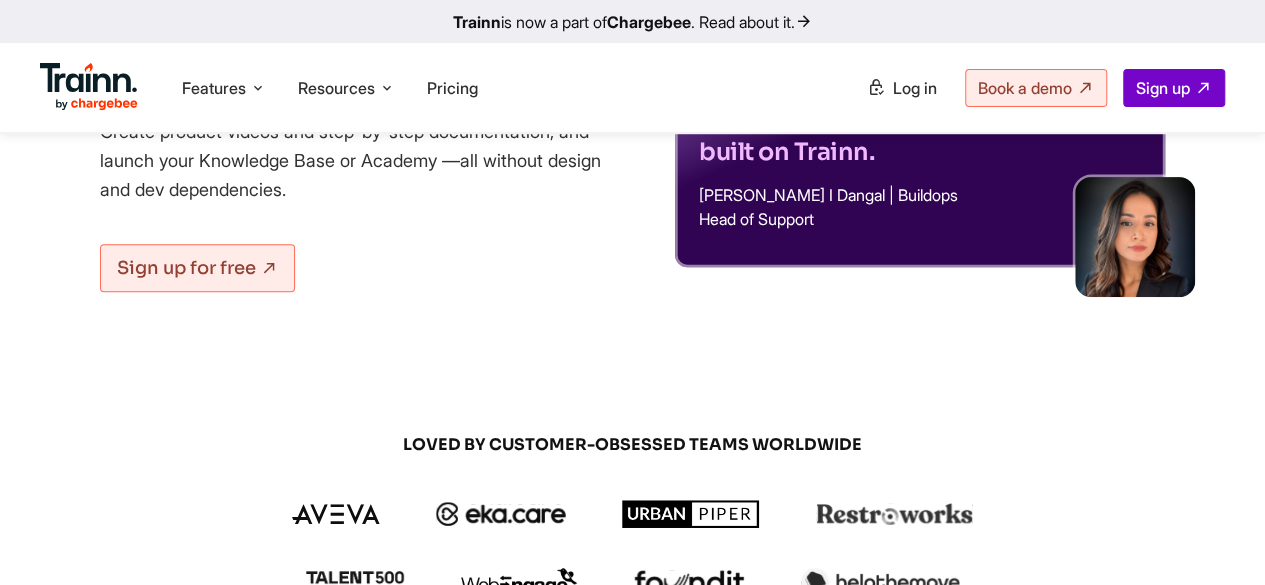 scroll, scrollTop: 0, scrollLeft: 0, axis: both 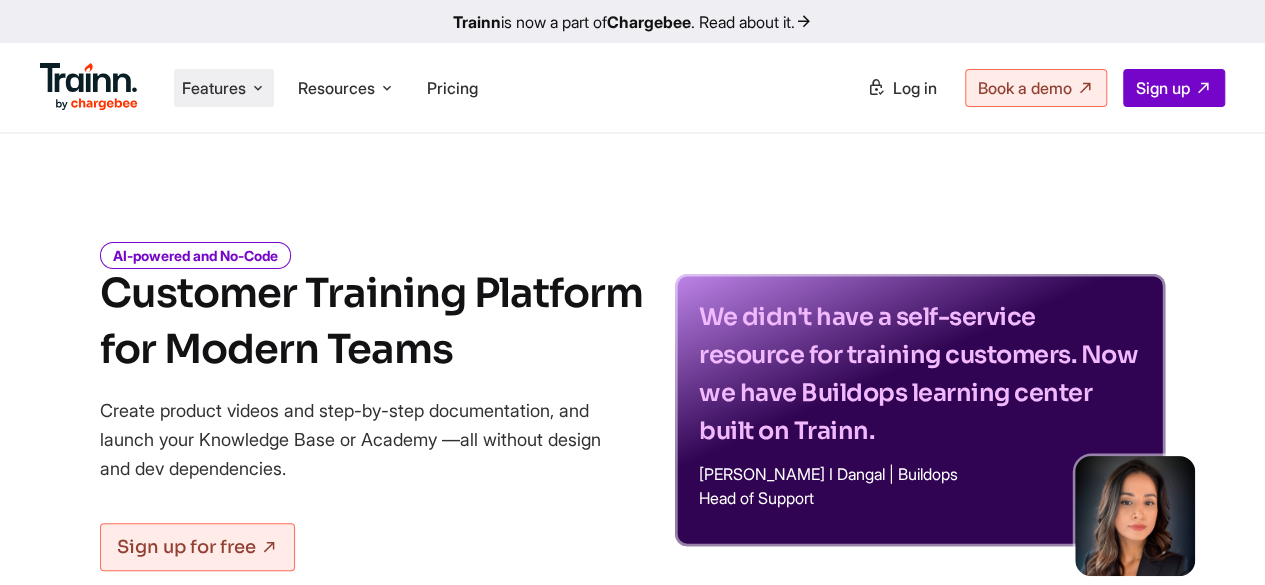 click on "Features" at bounding box center [214, 88] 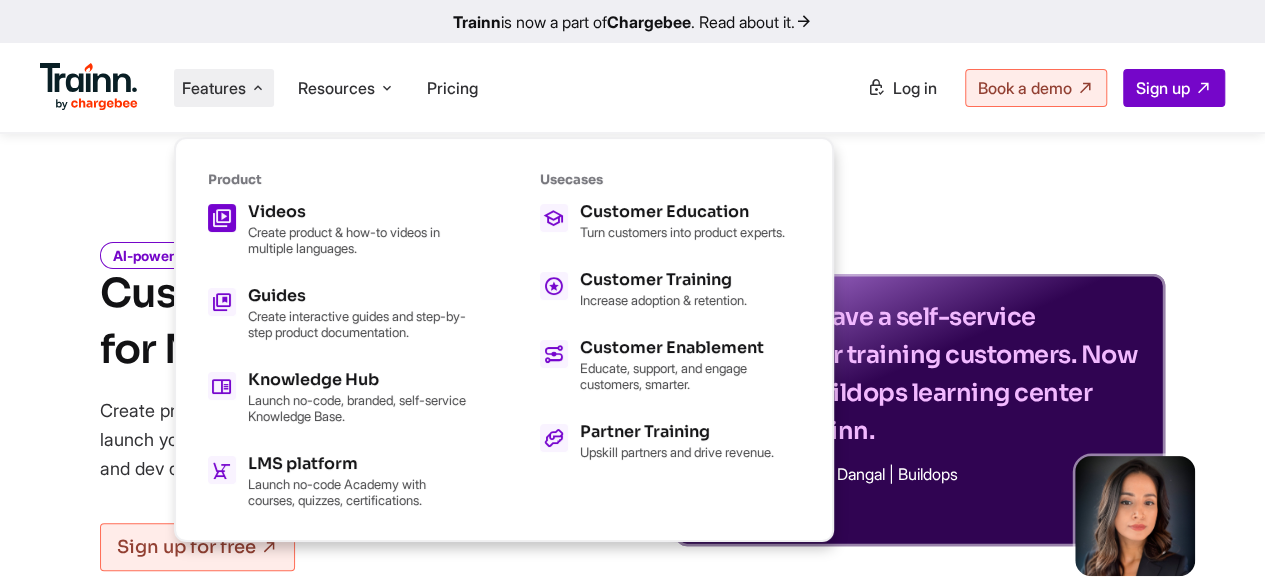 click on "Videos" at bounding box center [358, 212] 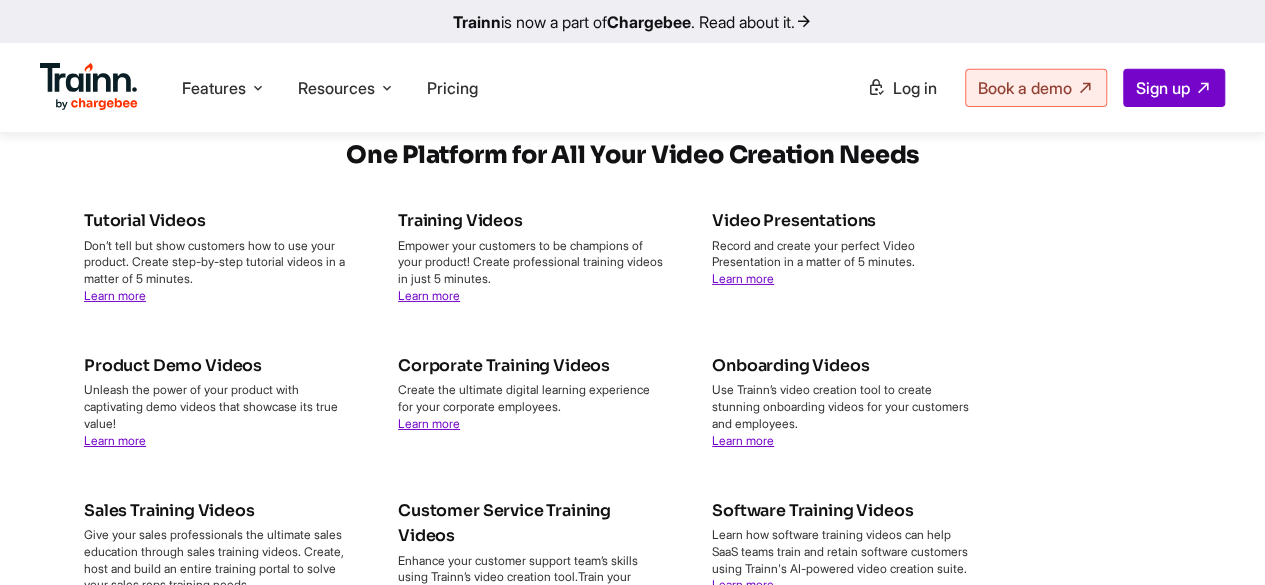 scroll, scrollTop: 7037, scrollLeft: 0, axis: vertical 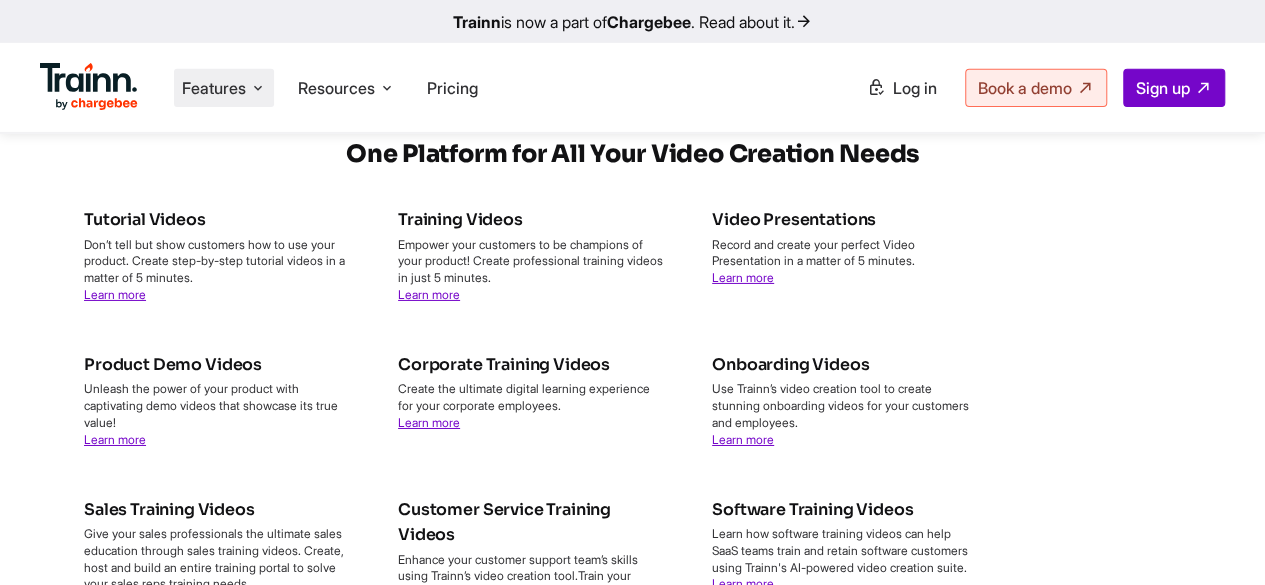 click at bounding box center [258, 88] 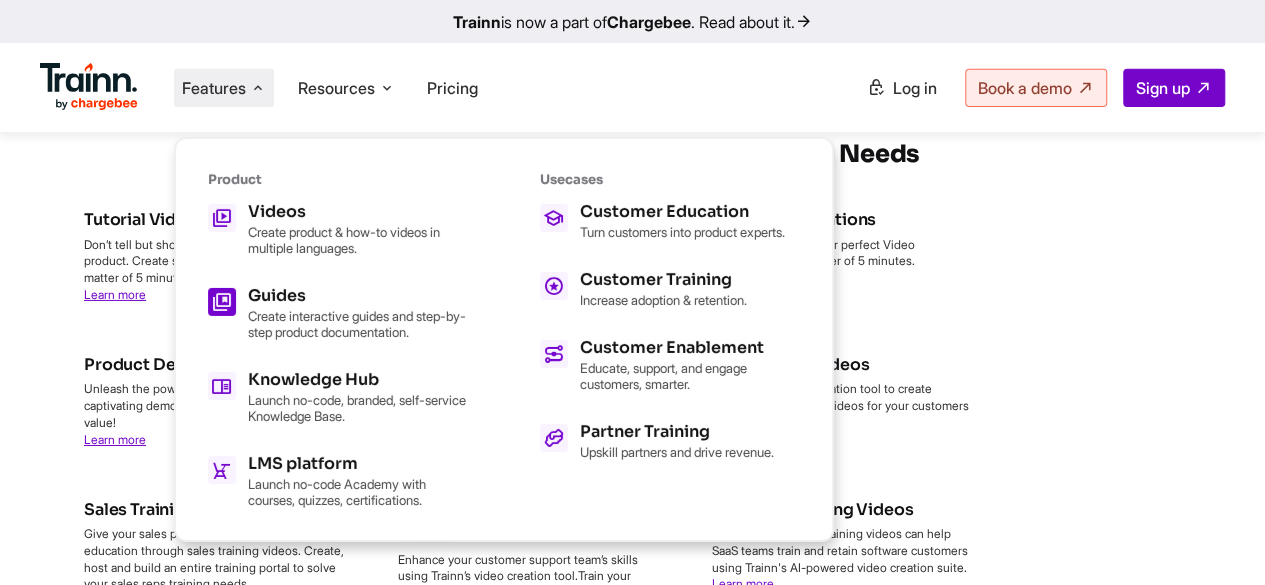 click on "Guides" at bounding box center [358, 296] 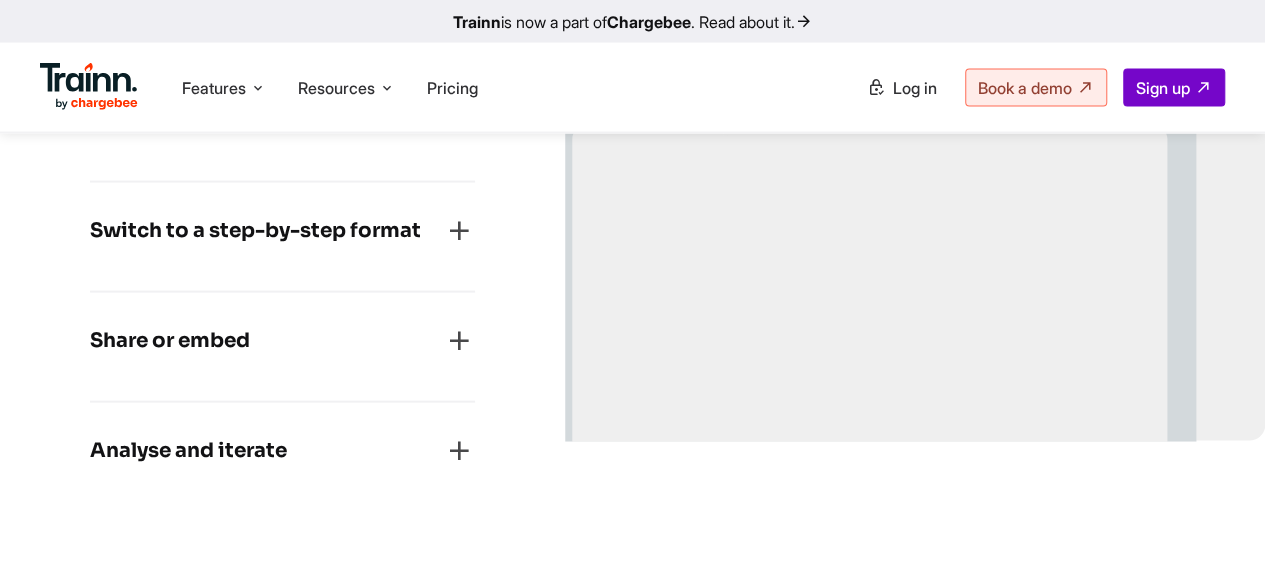 scroll, scrollTop: 1990, scrollLeft: 0, axis: vertical 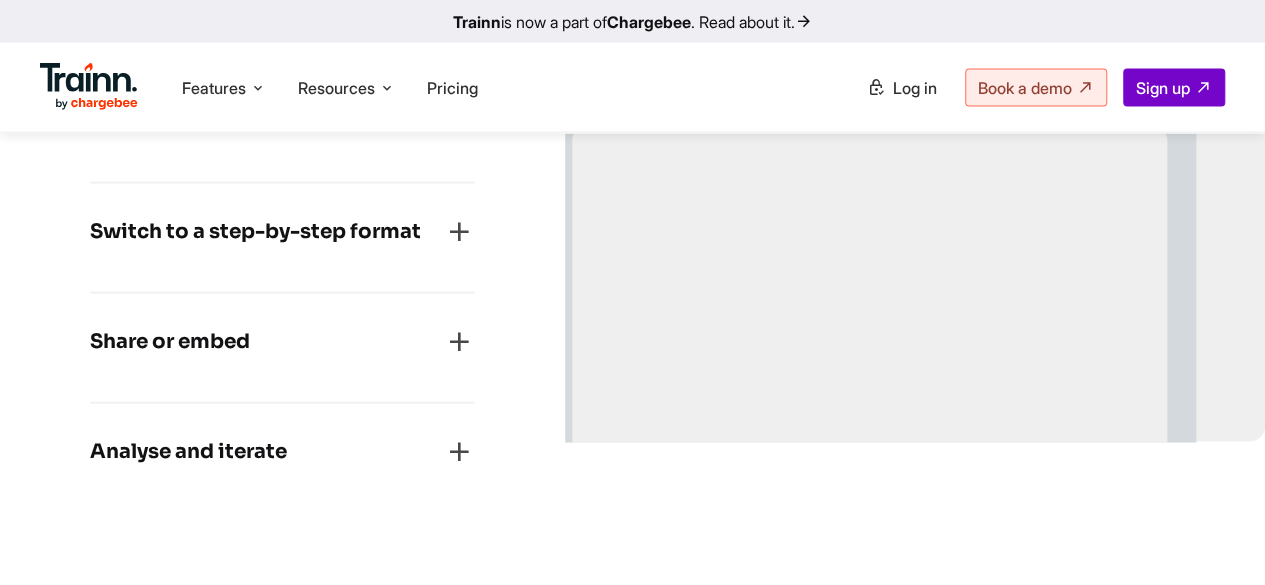 click on "Switch to a step-by-step format" at bounding box center [255, 232] 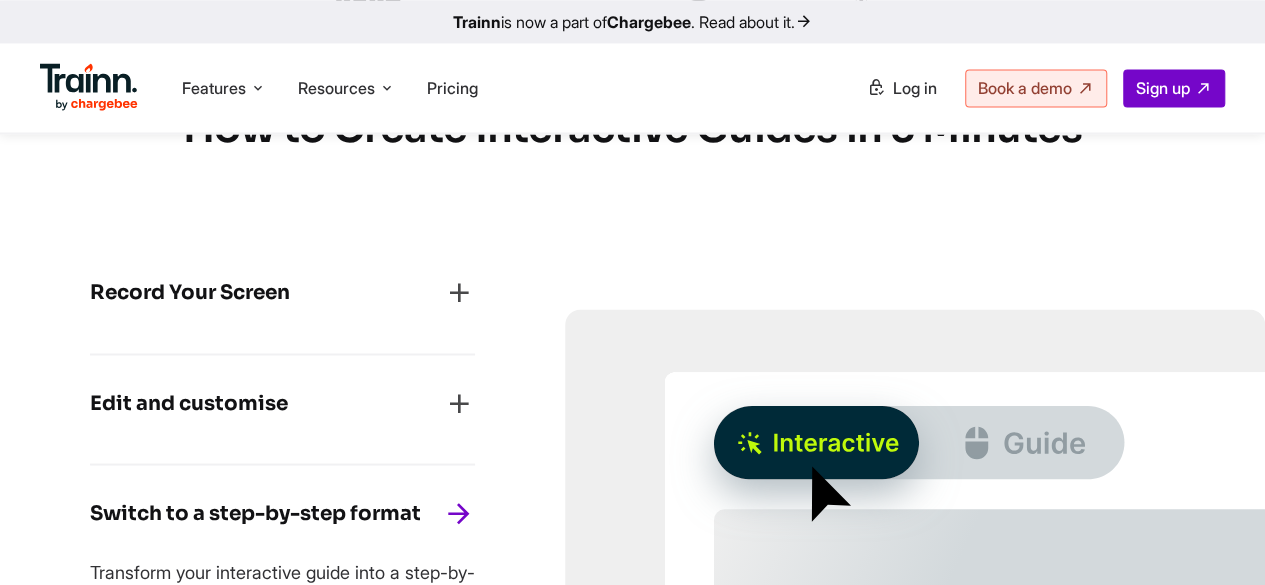 scroll, scrollTop: 1633, scrollLeft: 0, axis: vertical 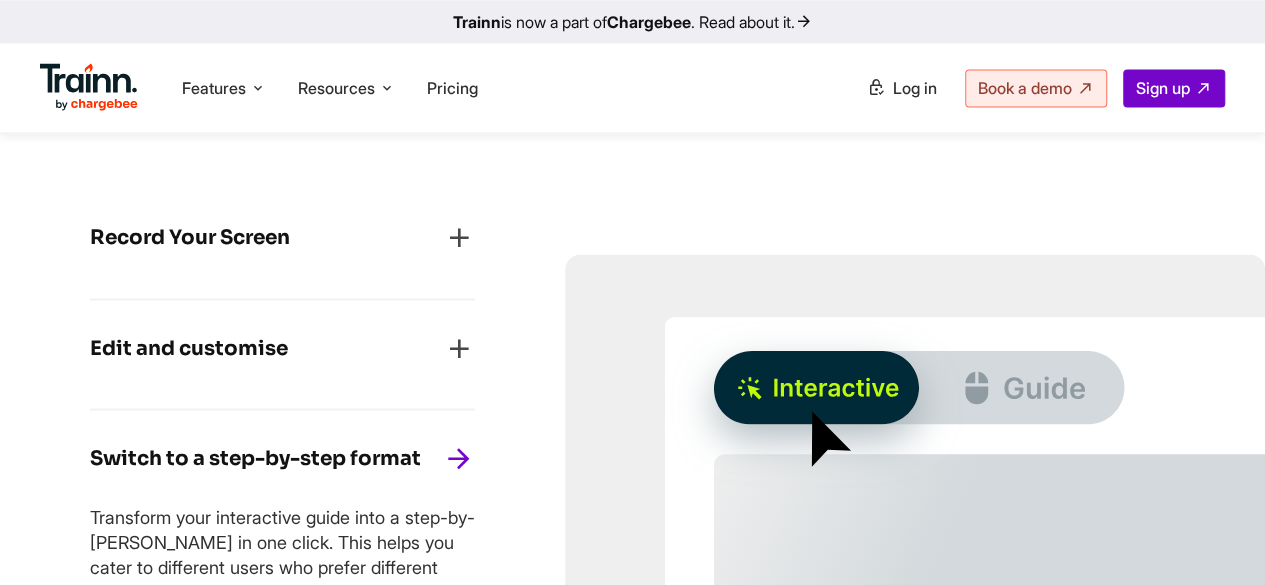click on "Record Your Screen" at bounding box center [190, 238] 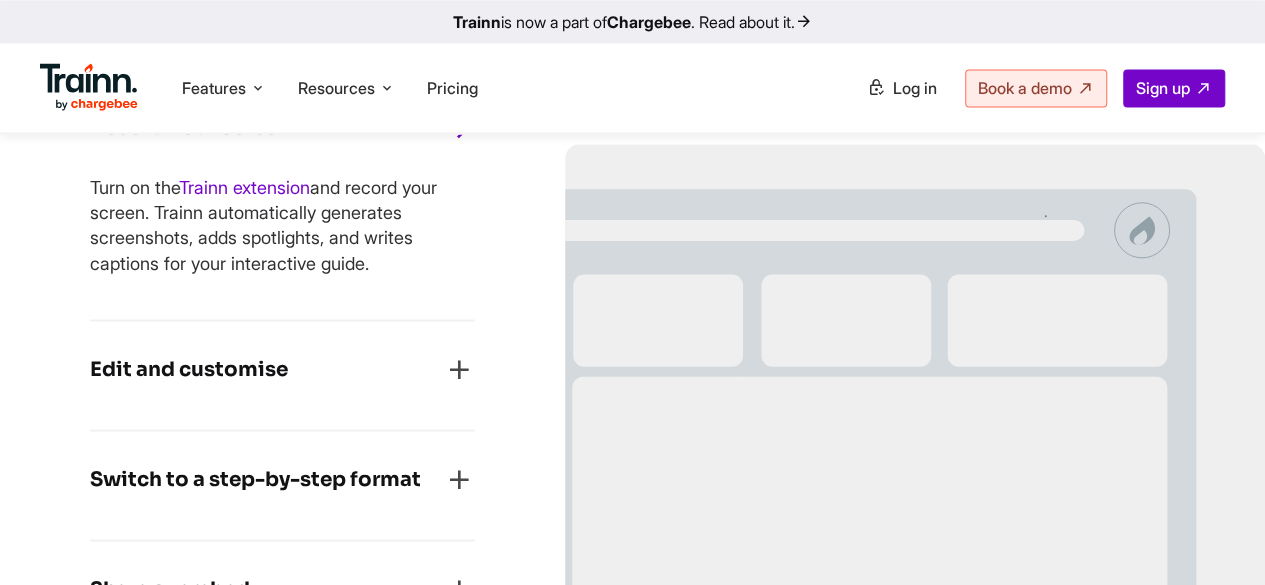 scroll, scrollTop: 1748, scrollLeft: 0, axis: vertical 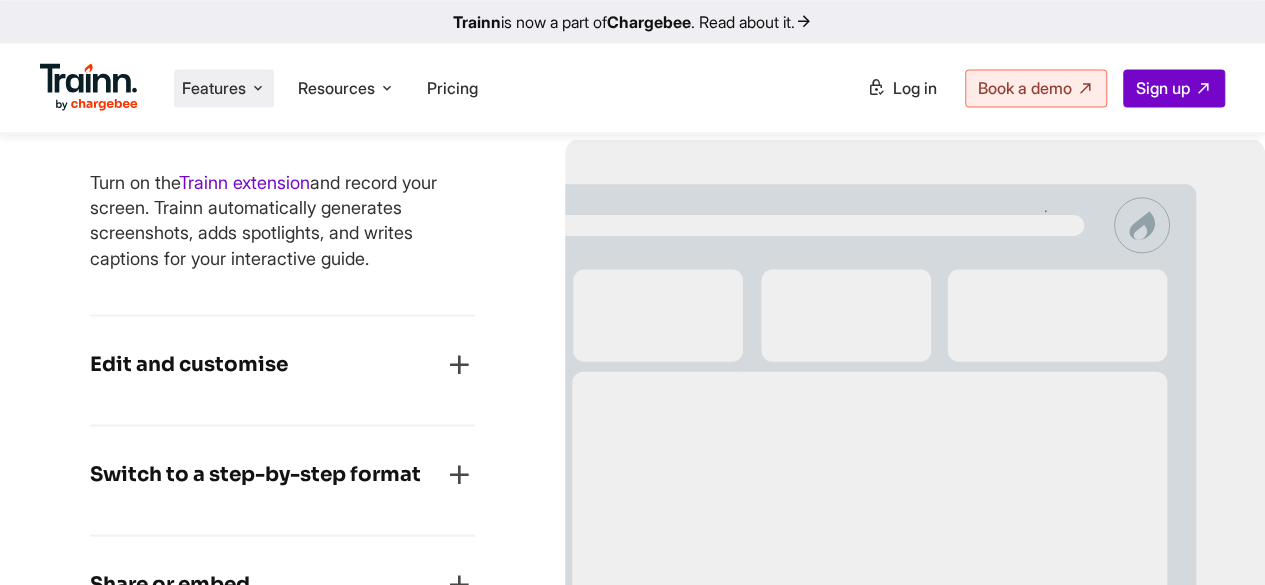 click on "Features" at bounding box center [214, 88] 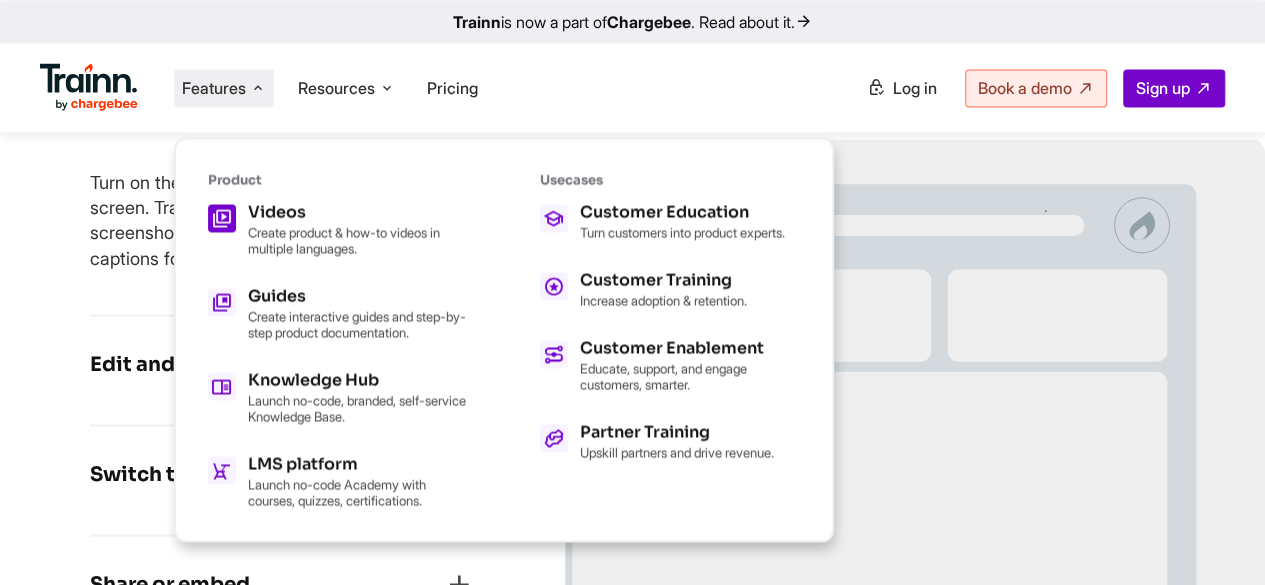 click on "Videos" at bounding box center (358, 212) 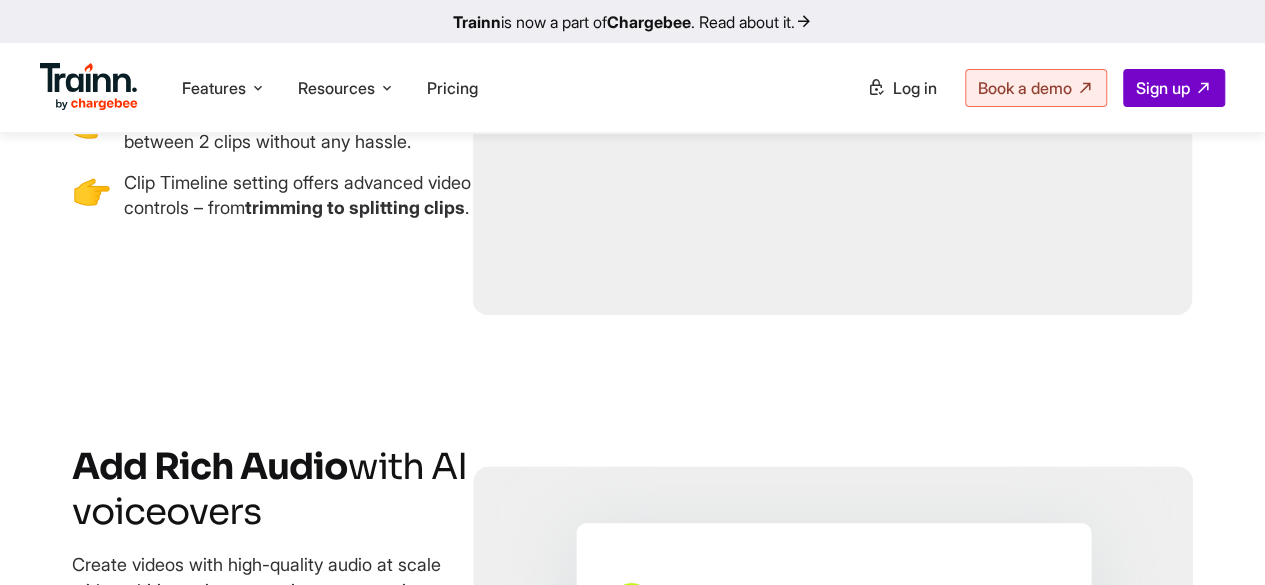 scroll, scrollTop: 4047, scrollLeft: 0, axis: vertical 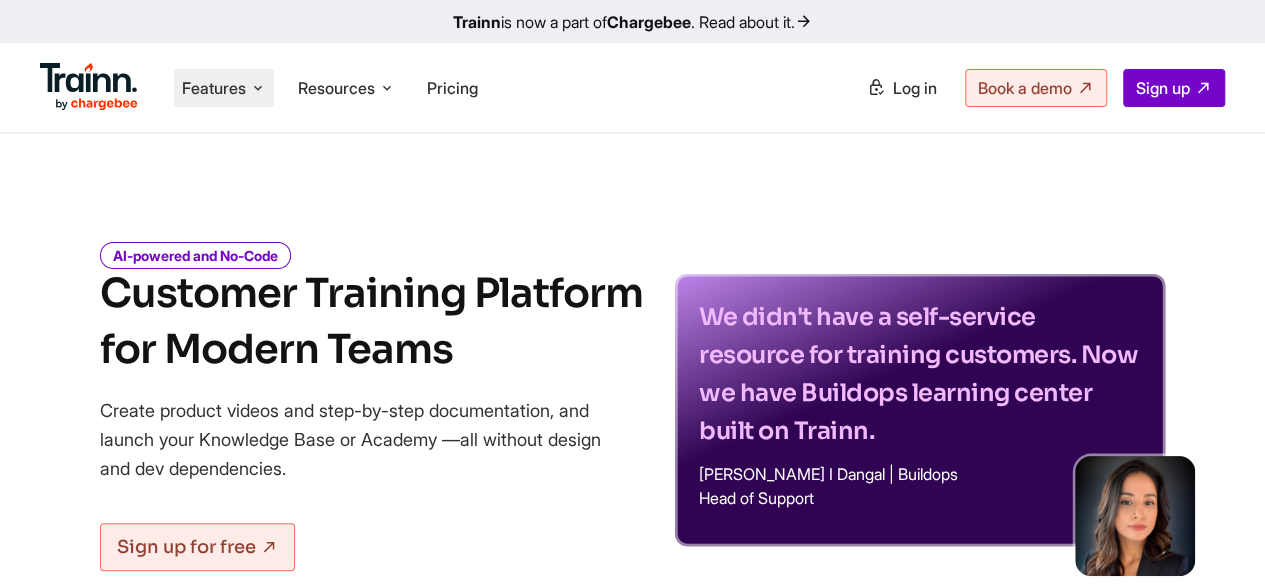 click on "Features      Product     Videos
Create product & how-to videos in multiple
languages.
Guides
Create interactive guides and step-by-step product documentation.
Knowledge Hub
Launch no-code, branded, self-service
Knowledge Base.
LMS platform
Launch no-code Academy with courses,
quizzes, certifications.
Usecases     Customer Education   Turn customers into product experts.     Customer Training   Increase adoption & retention.     Customer Enablement       Partner Training   Upskill partners and drive revenue." at bounding box center [224, 88] 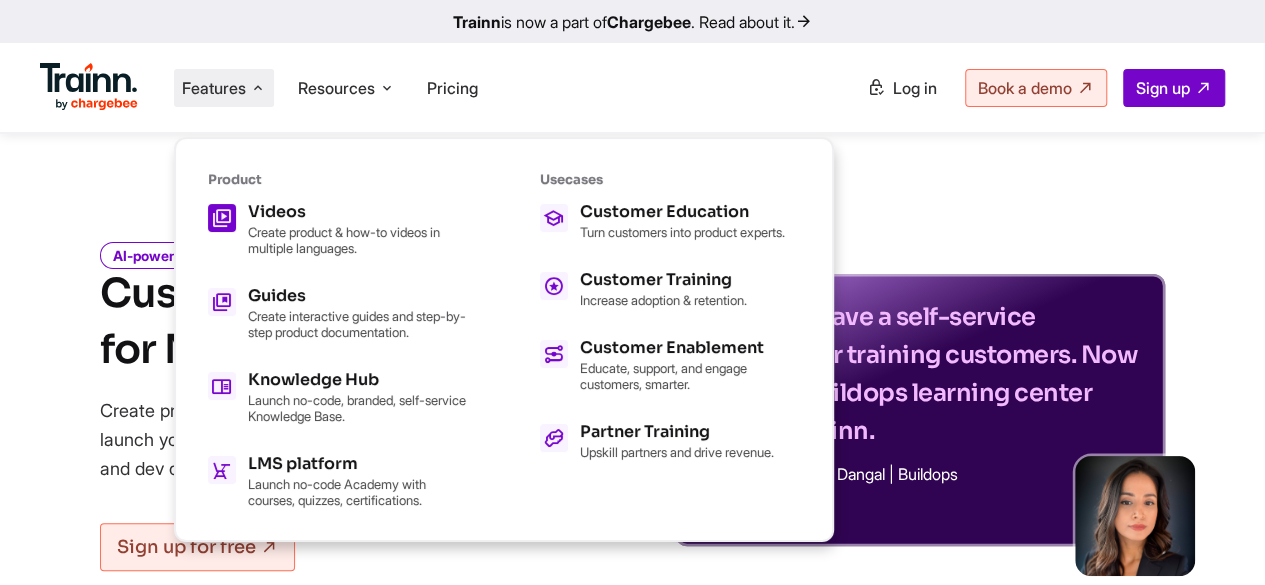 click on "Create product & how-to videos in multiple
languages." at bounding box center (358, 240) 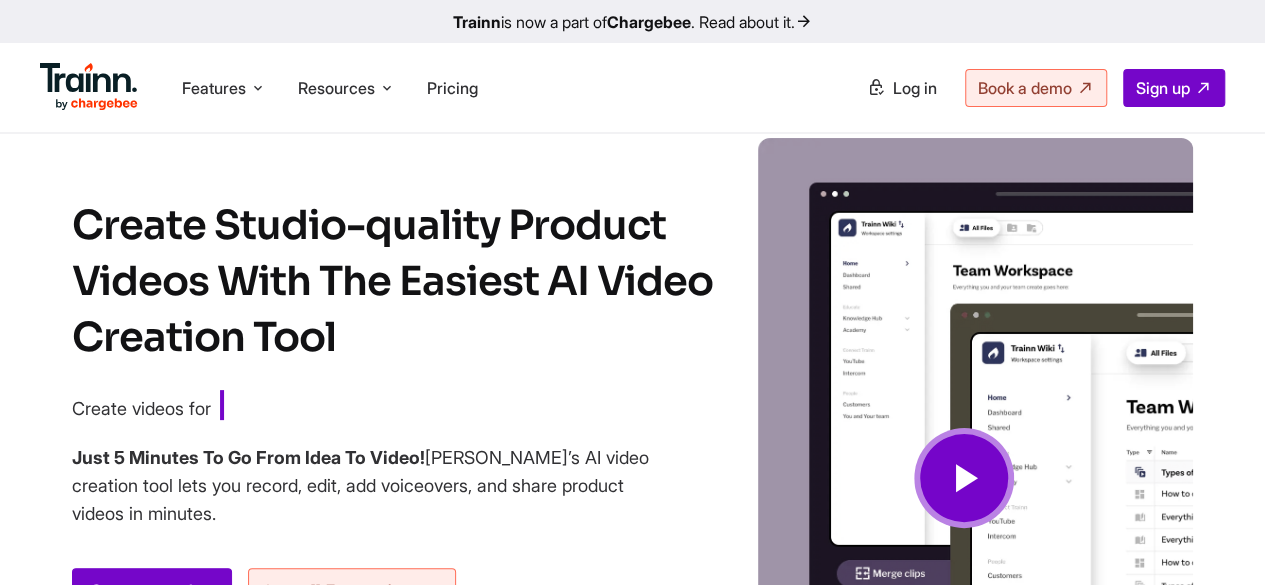 scroll, scrollTop: 0, scrollLeft: 0, axis: both 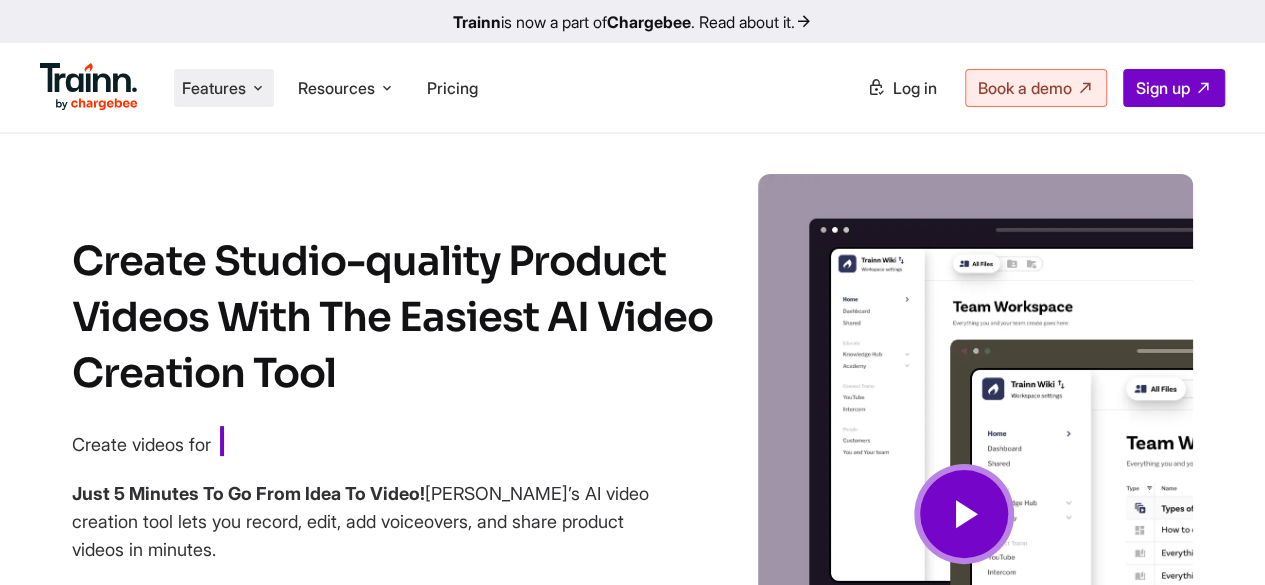 click on "Features" at bounding box center (214, 88) 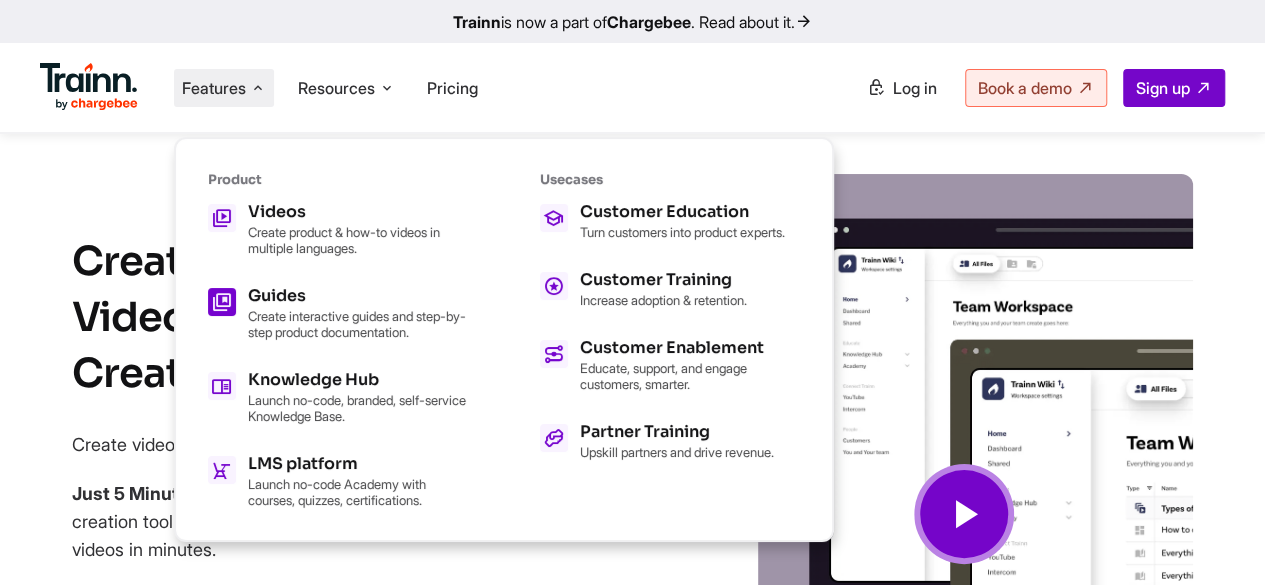 click on "Guides" at bounding box center [358, 296] 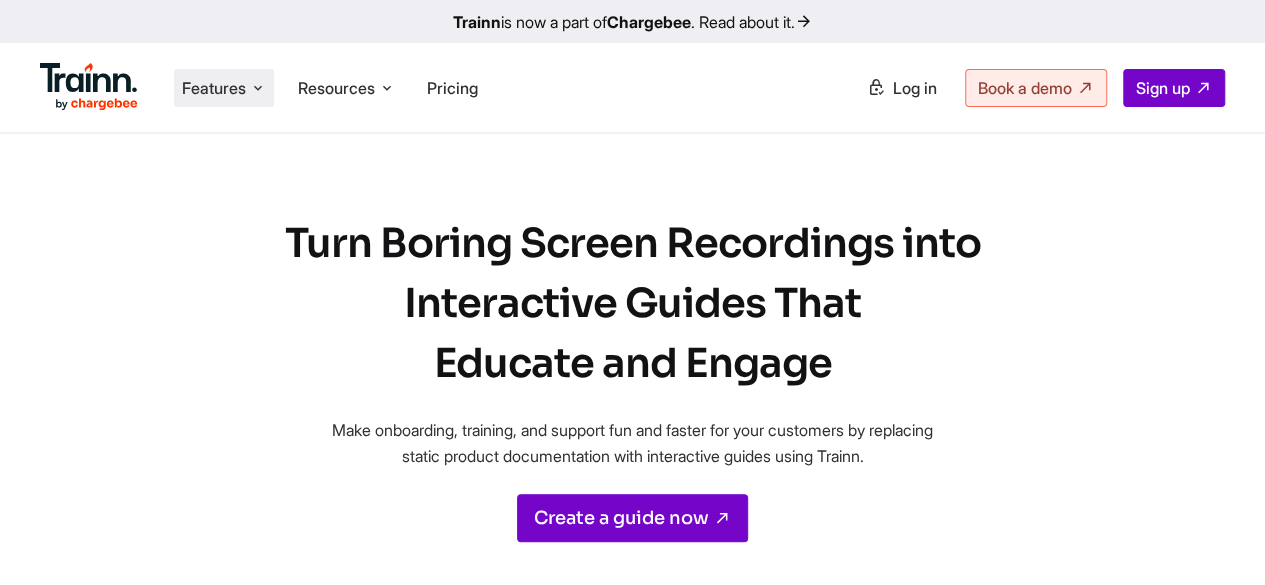 click on "Features" at bounding box center [214, 88] 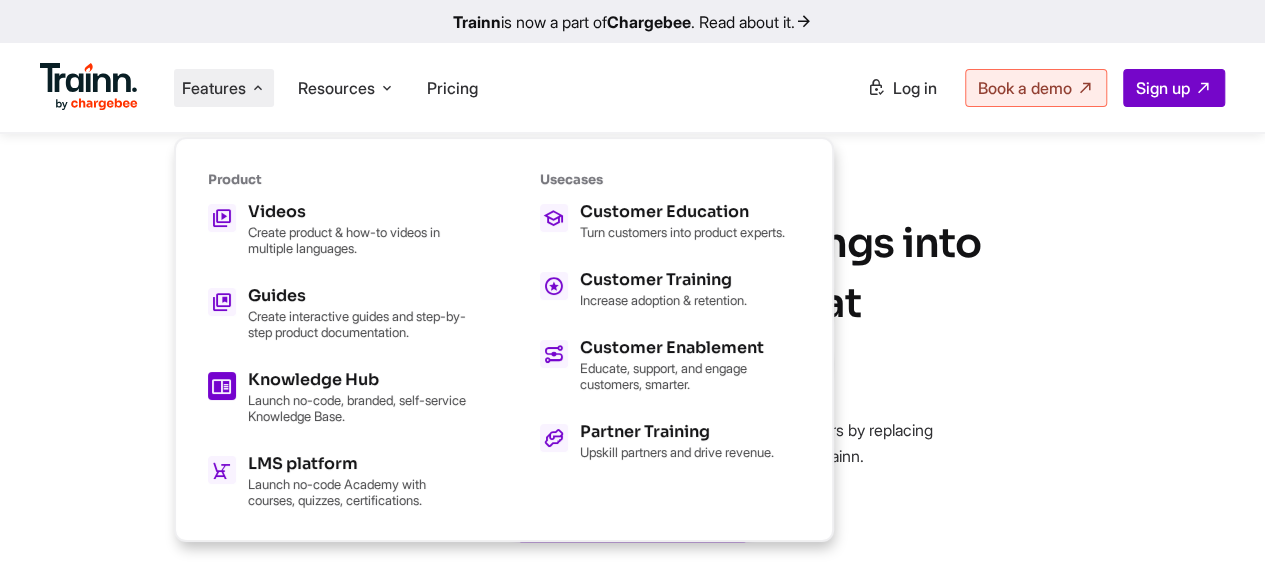 click on "Knowledge Hub" at bounding box center (358, 380) 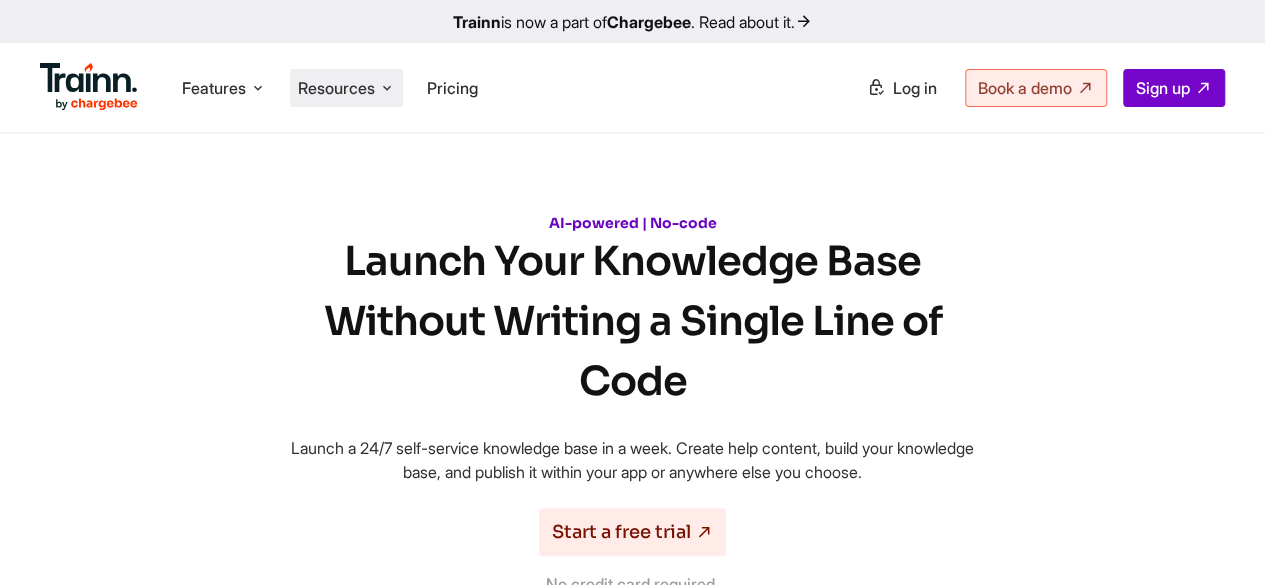 click on "Resources" at bounding box center (336, 88) 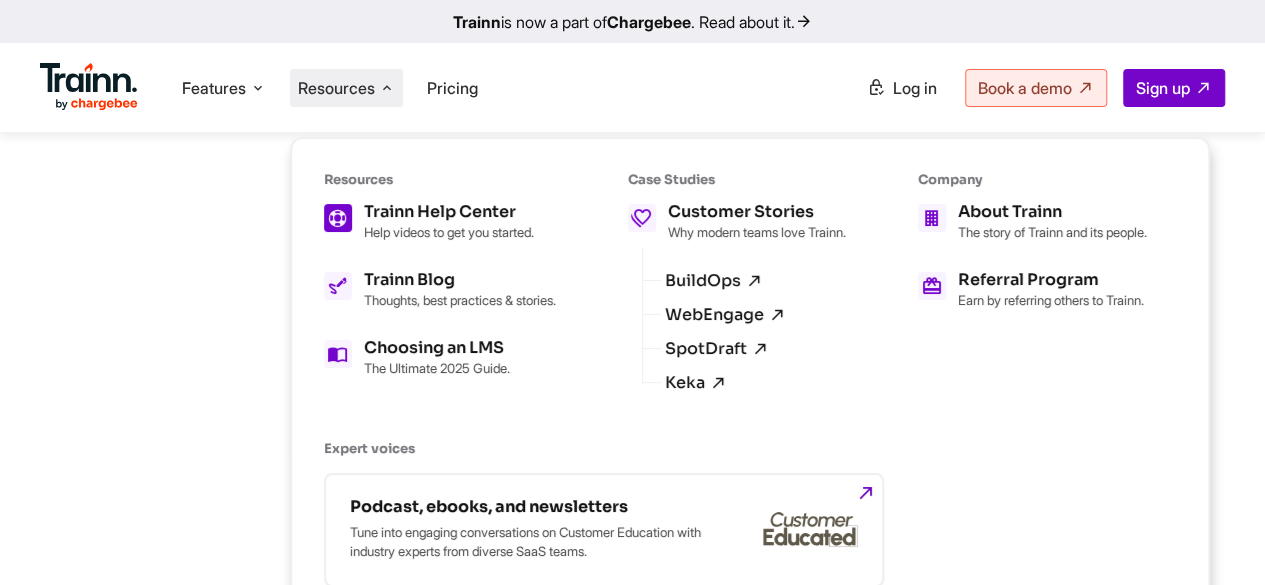 click on "Trainn Help Center" at bounding box center [449, 212] 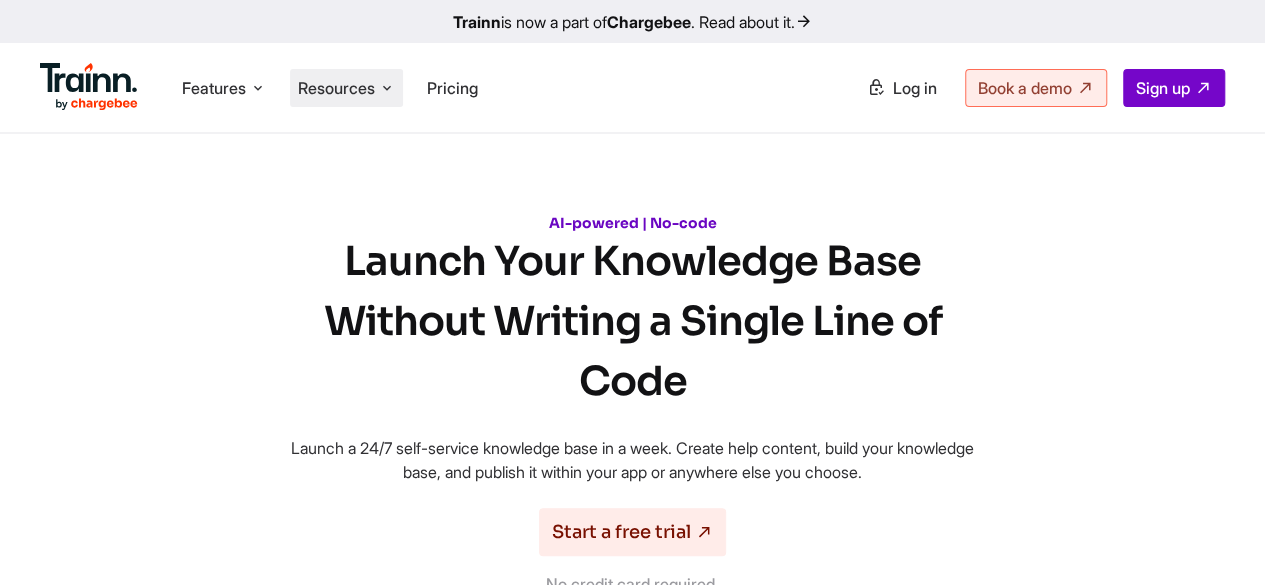 click on "Resources     Resources     Trainn Help Center   Help videos to get you started.     Trainn Blog
Thoughts, best practices & stories.
Choosing an LMS   The Ultimate 2025 Guide.   Case Studies     Customer Stories   Why modern teams love Trainn.     BuildOps
WebEngage
SpotDraft
Keka
Company     About Trainn
The story of Trainn and its people.
Referral Program
Earn by referring others to Trainn.
Expert voices   Podcast, ebooks, and newsletters" at bounding box center (346, 88) 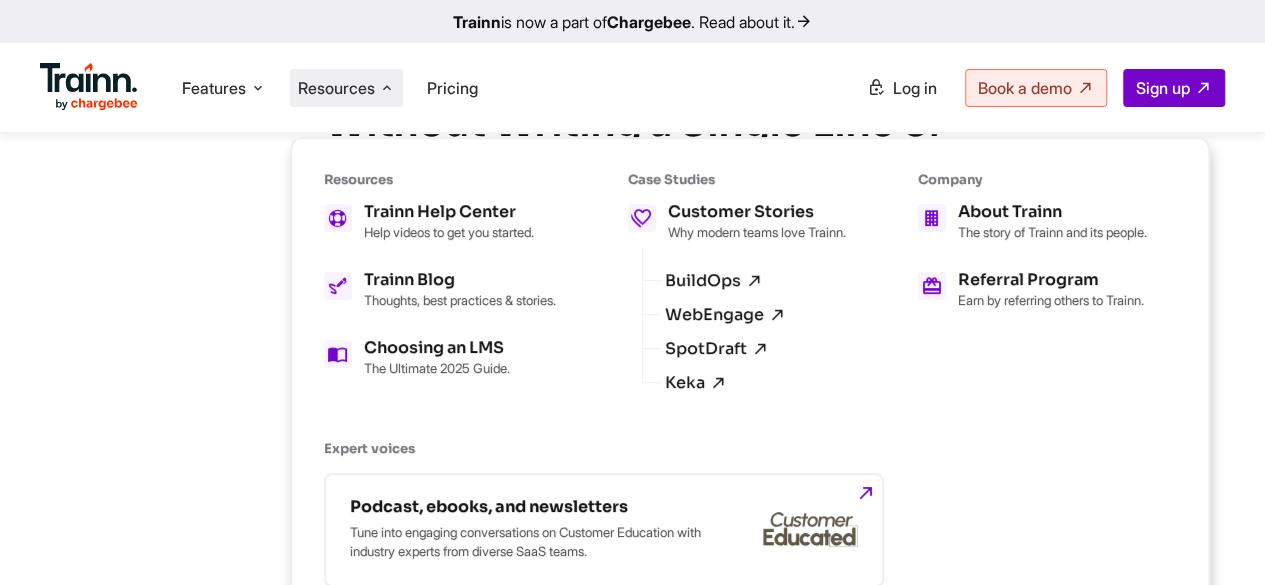 scroll, scrollTop: 200, scrollLeft: 0, axis: vertical 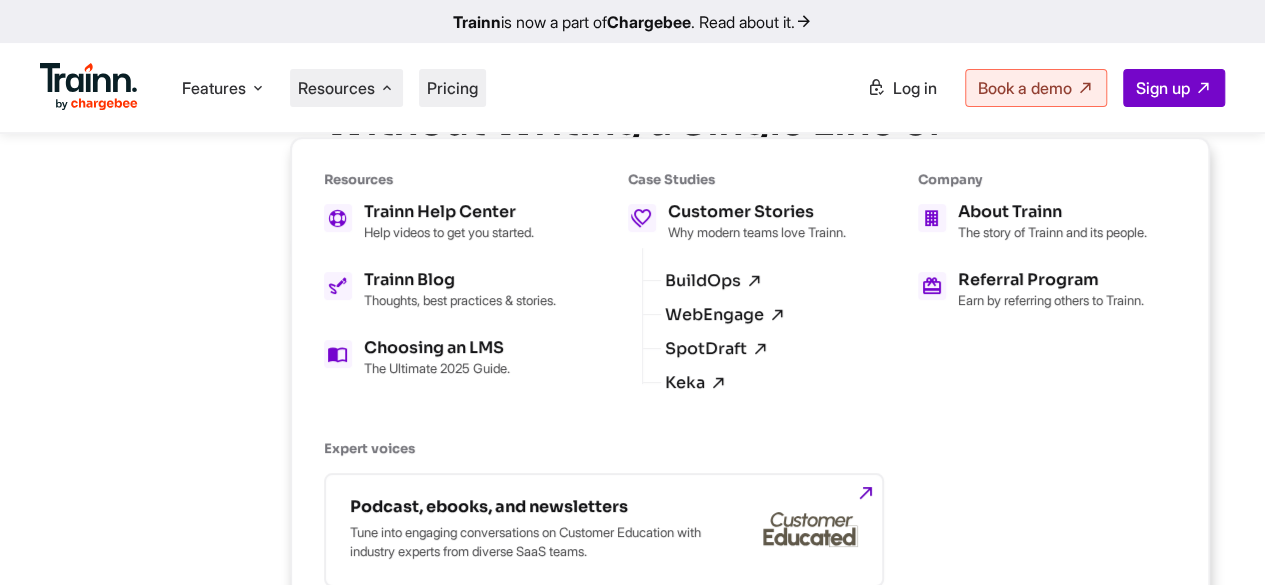 click on "Pricing" at bounding box center (452, 88) 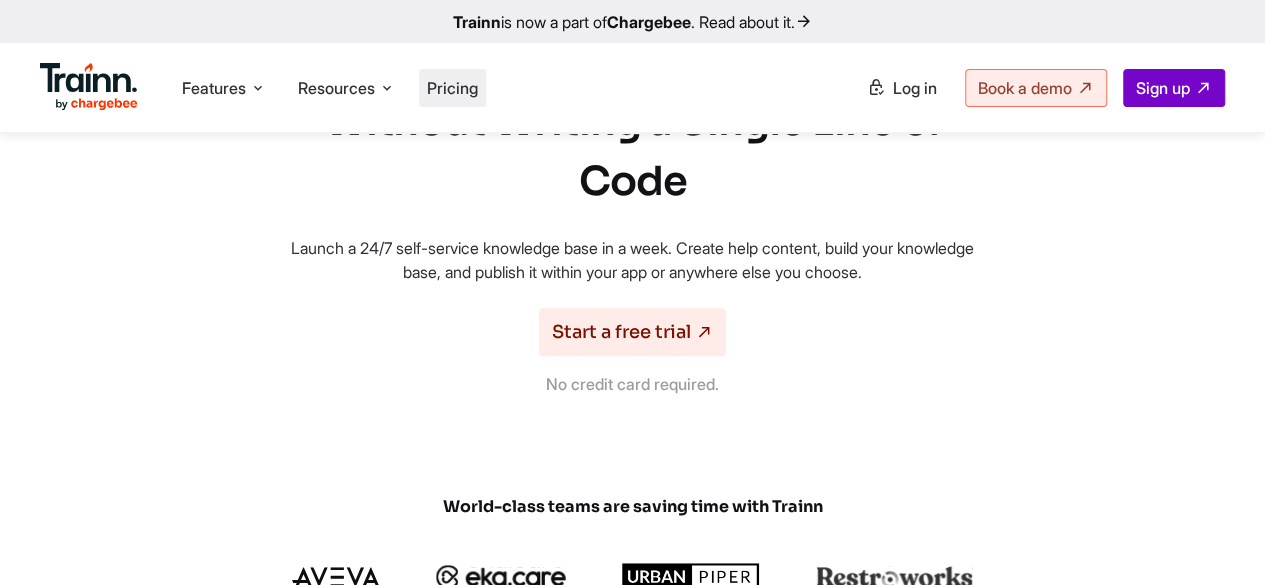click on "Pricing" at bounding box center [452, 88] 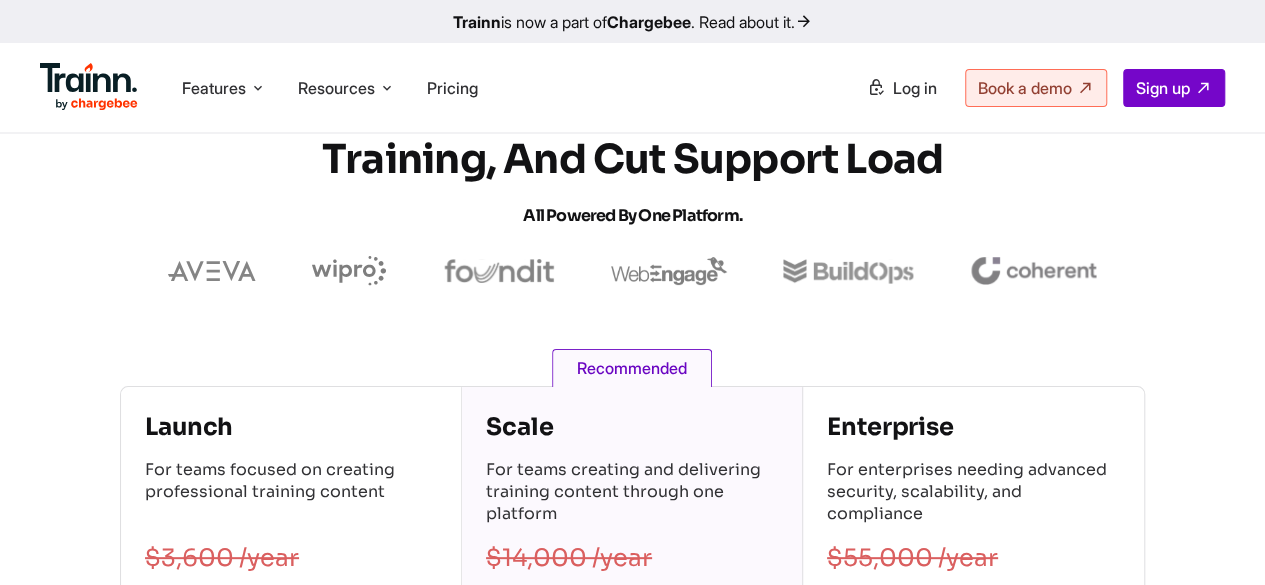 scroll, scrollTop: 0, scrollLeft: 0, axis: both 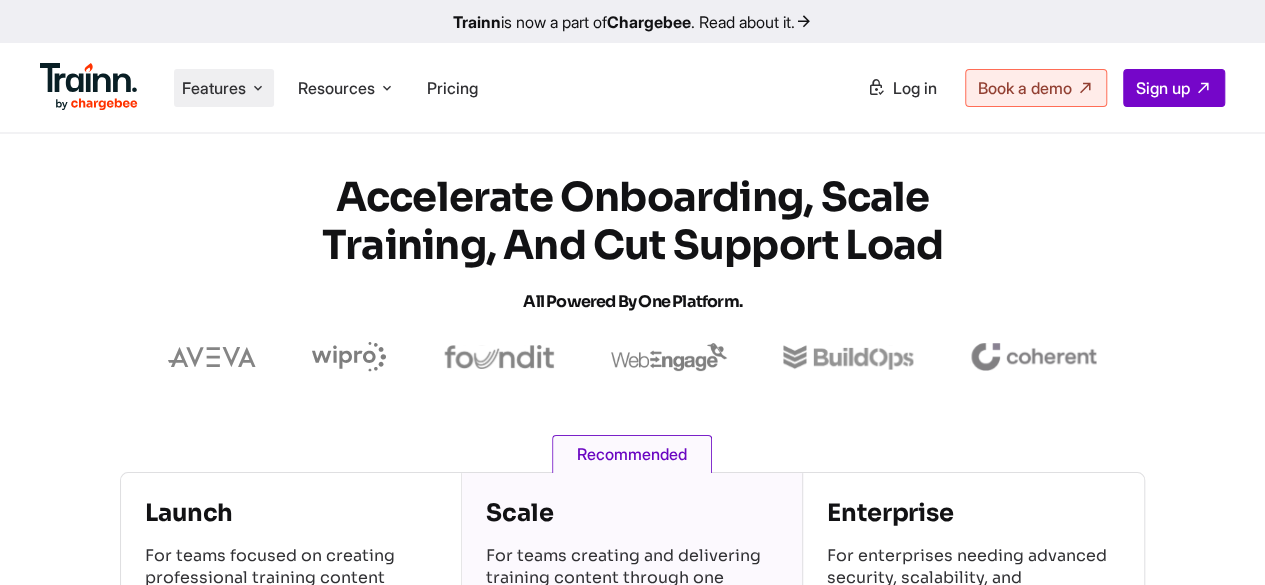 click on "Features" at bounding box center (214, 88) 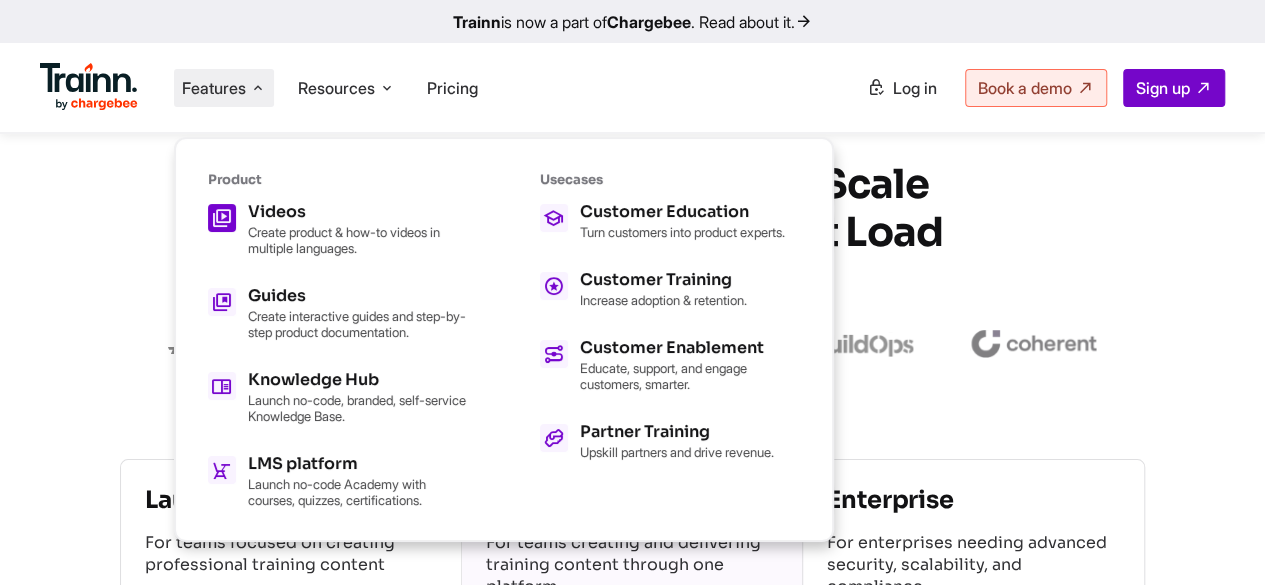 scroll, scrollTop: 0, scrollLeft: 0, axis: both 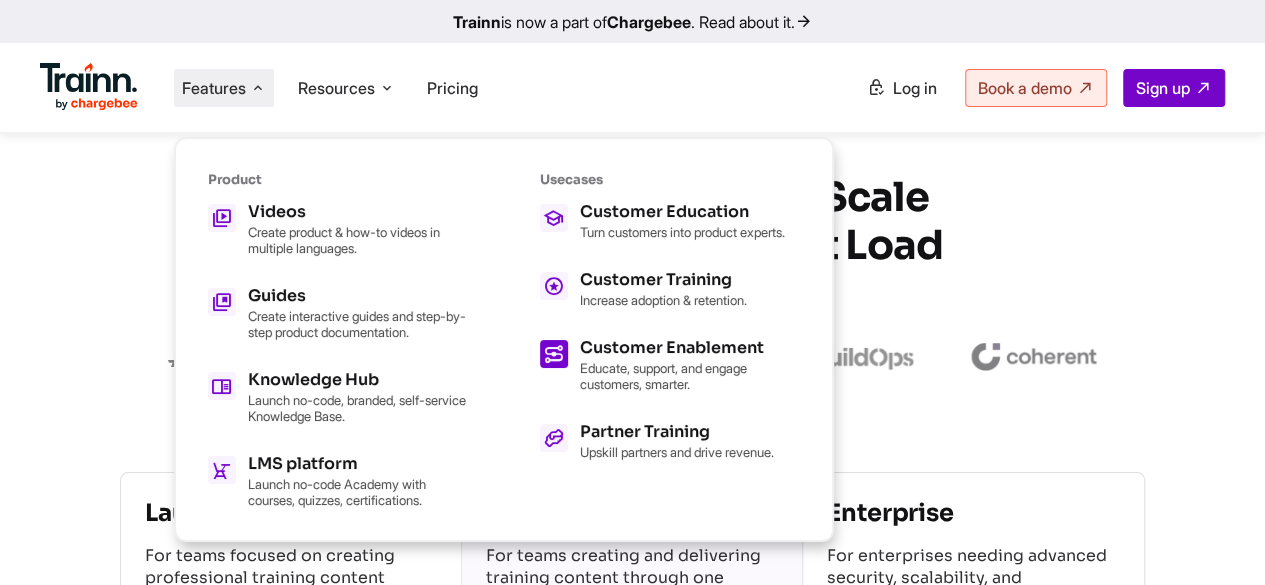 click on "Educate, support, and engage customers,
smarter." at bounding box center [690, 376] 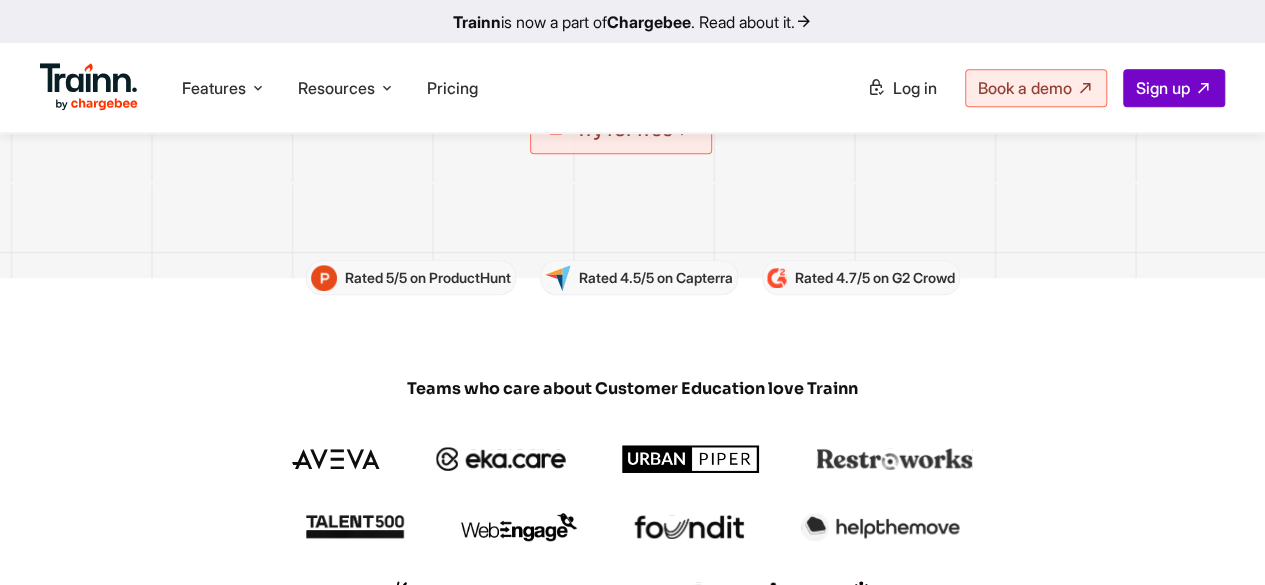 scroll, scrollTop: 300, scrollLeft: 0, axis: vertical 